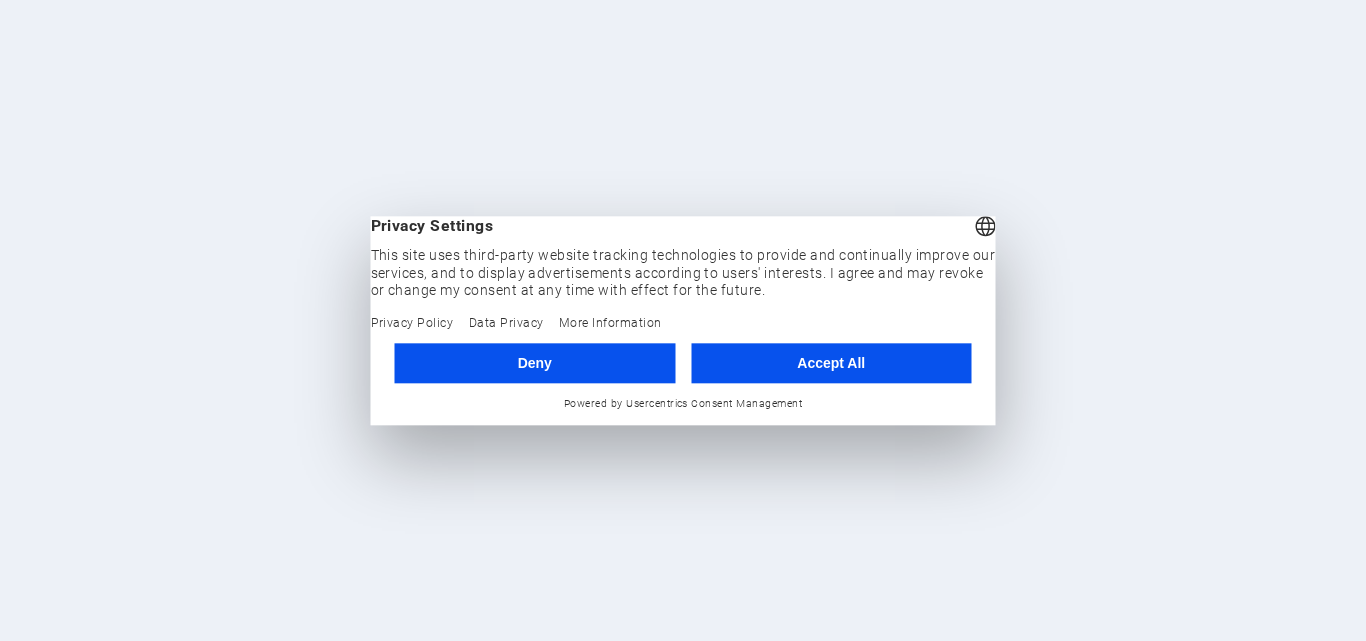 scroll, scrollTop: 0, scrollLeft: 0, axis: both 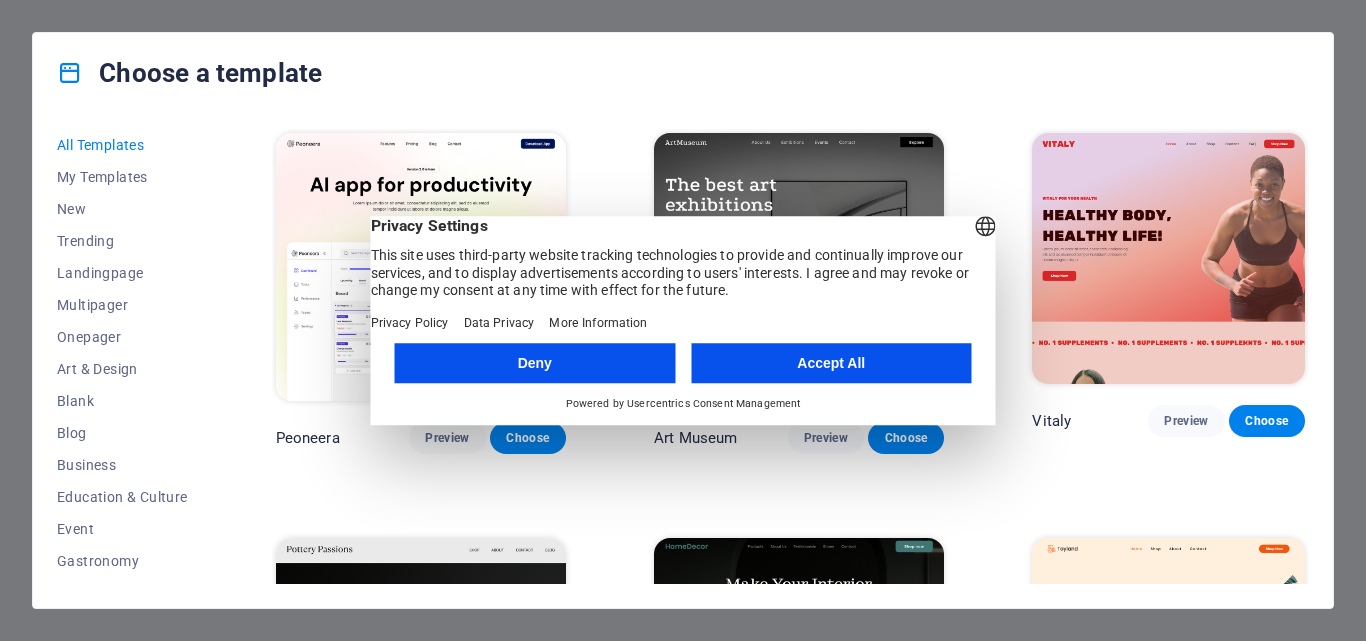 click on "Accept All" at bounding box center [831, 363] 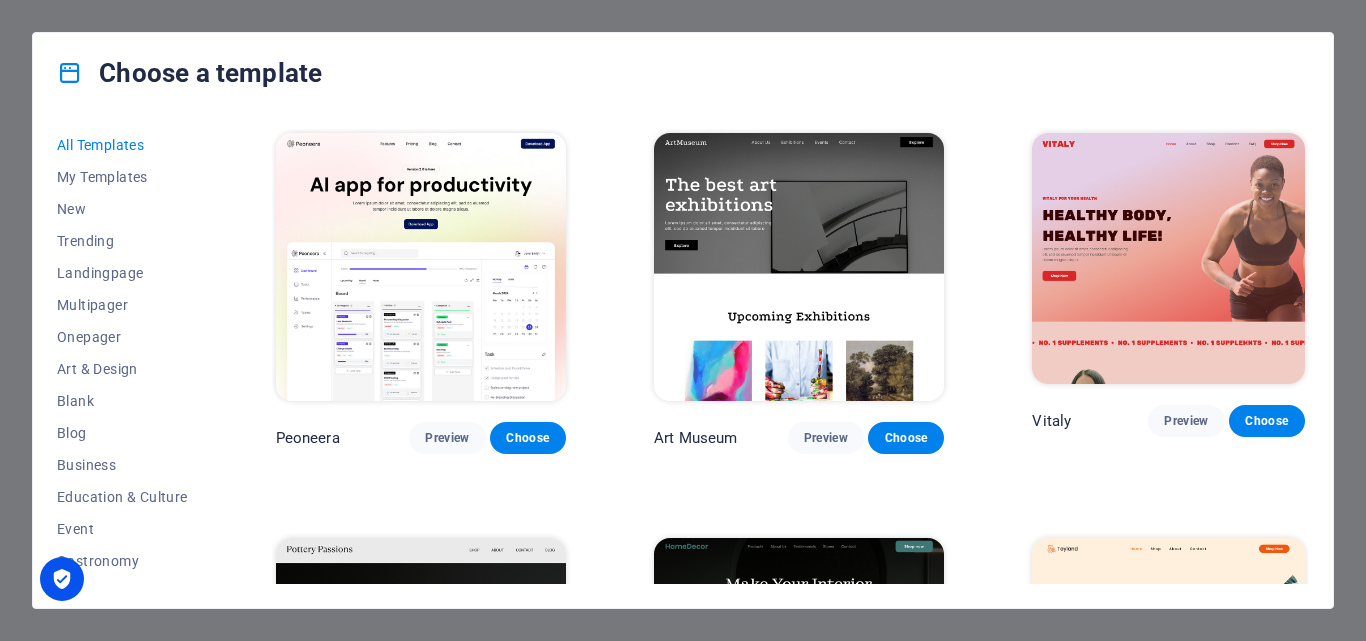 click at bounding box center [799, 267] 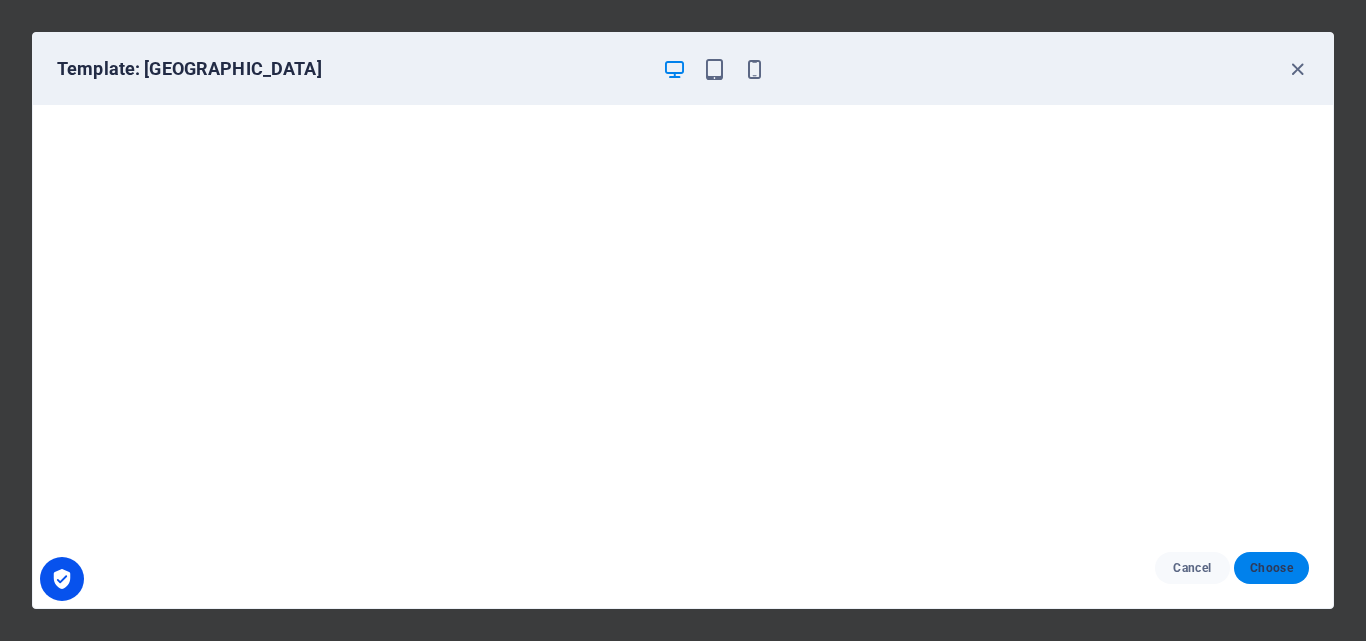 click on "Choose" at bounding box center [1271, 568] 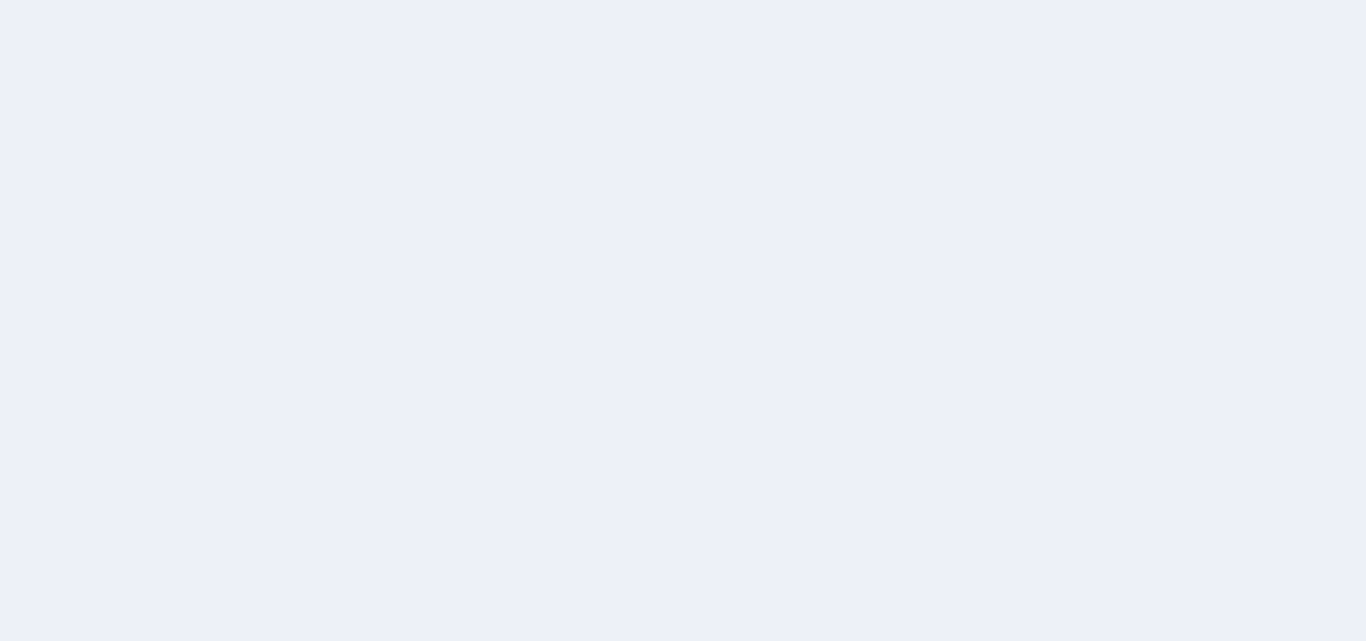 scroll, scrollTop: 0, scrollLeft: 0, axis: both 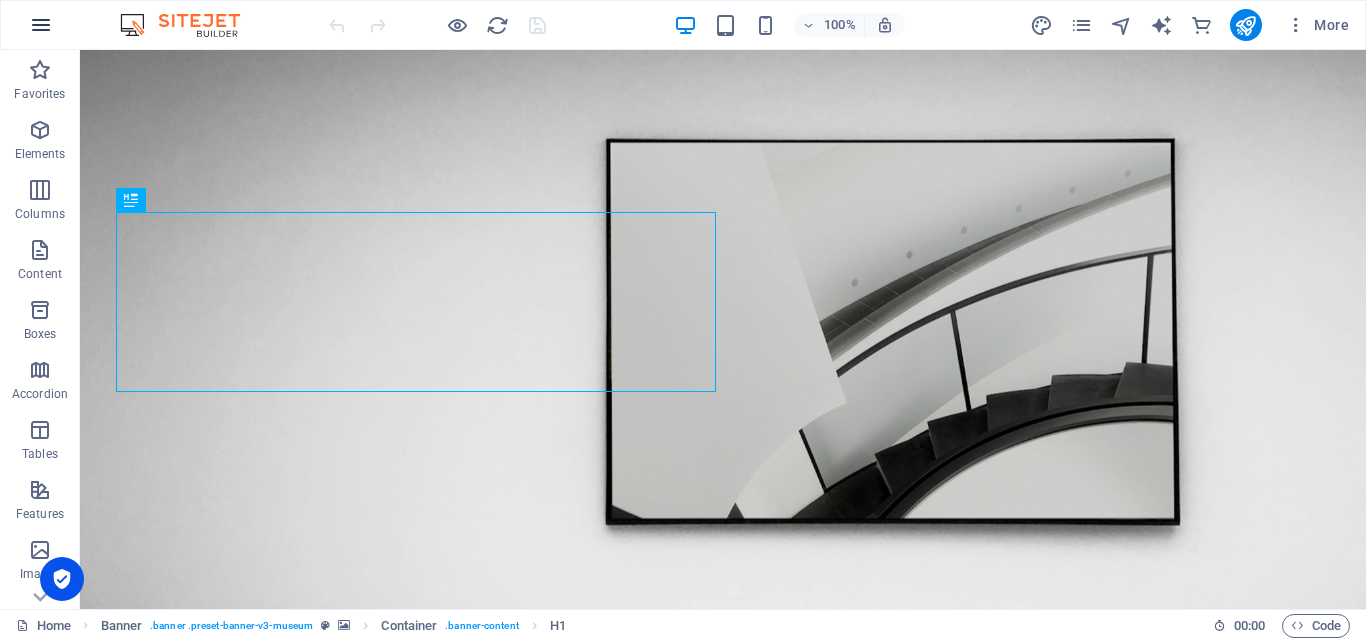 click at bounding box center (41, 25) 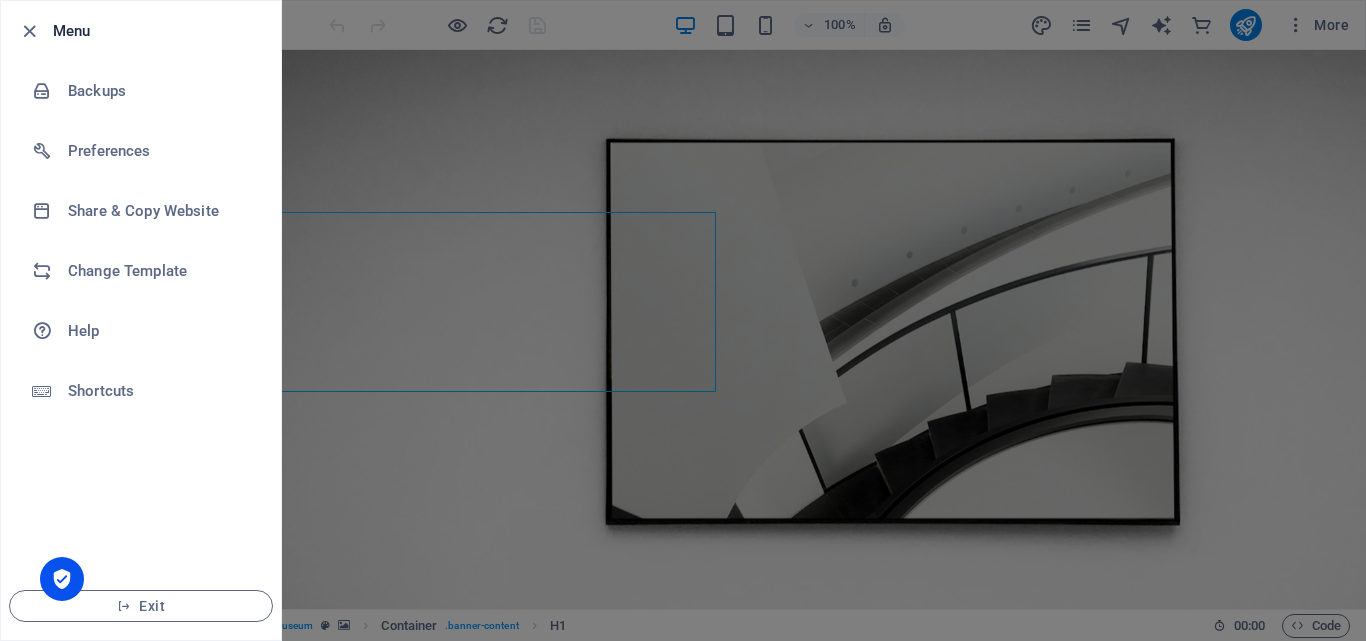 click at bounding box center (683, 320) 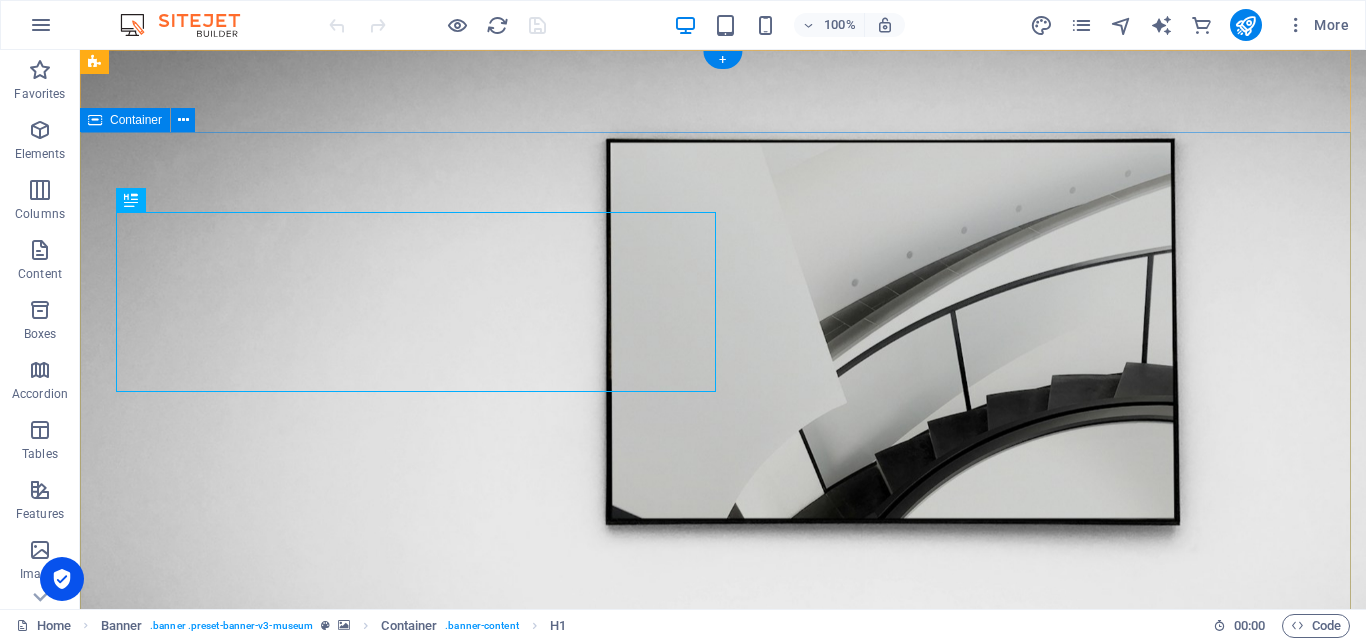 click on "The best art exhibitions Lorem ipsum dolor sit amet, consectetur adipiscing elit, sed do eiusmod tempor incididunt ut labore Lorem ipsum dolor sit amet, consectetur adipiscing elit, sed do eiusmod tempor incididunt ut labore Explore" at bounding box center (723, 990) 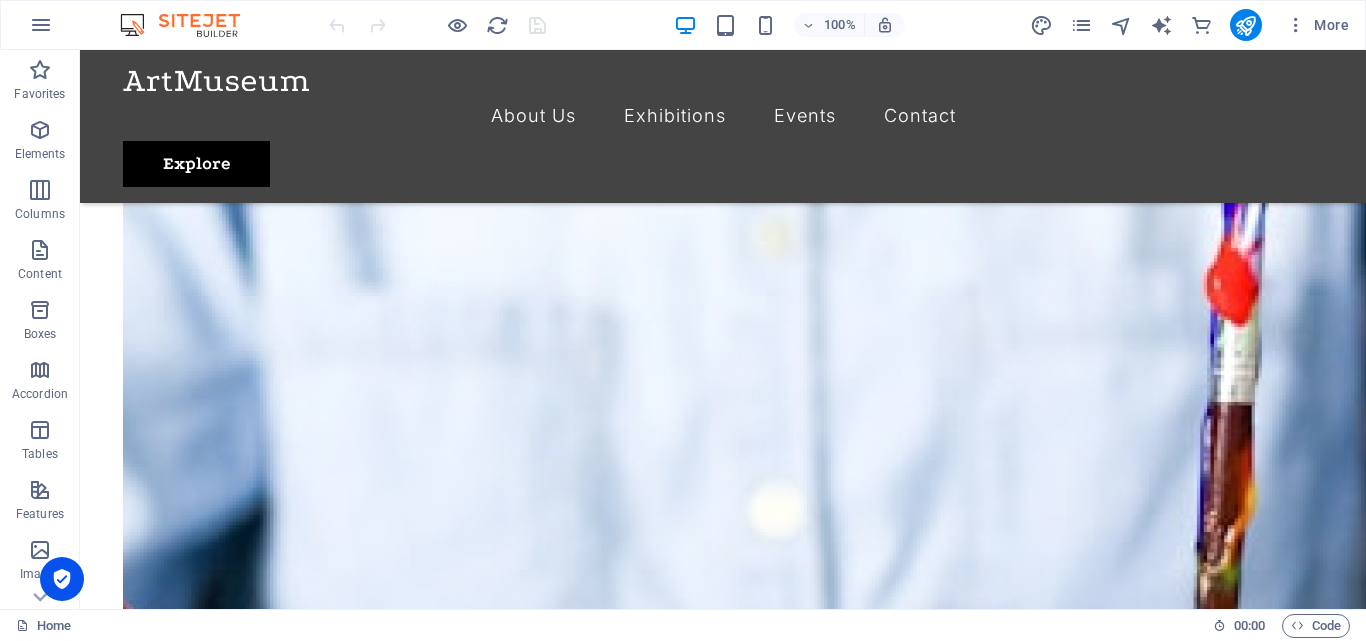 scroll, scrollTop: 3423, scrollLeft: 0, axis: vertical 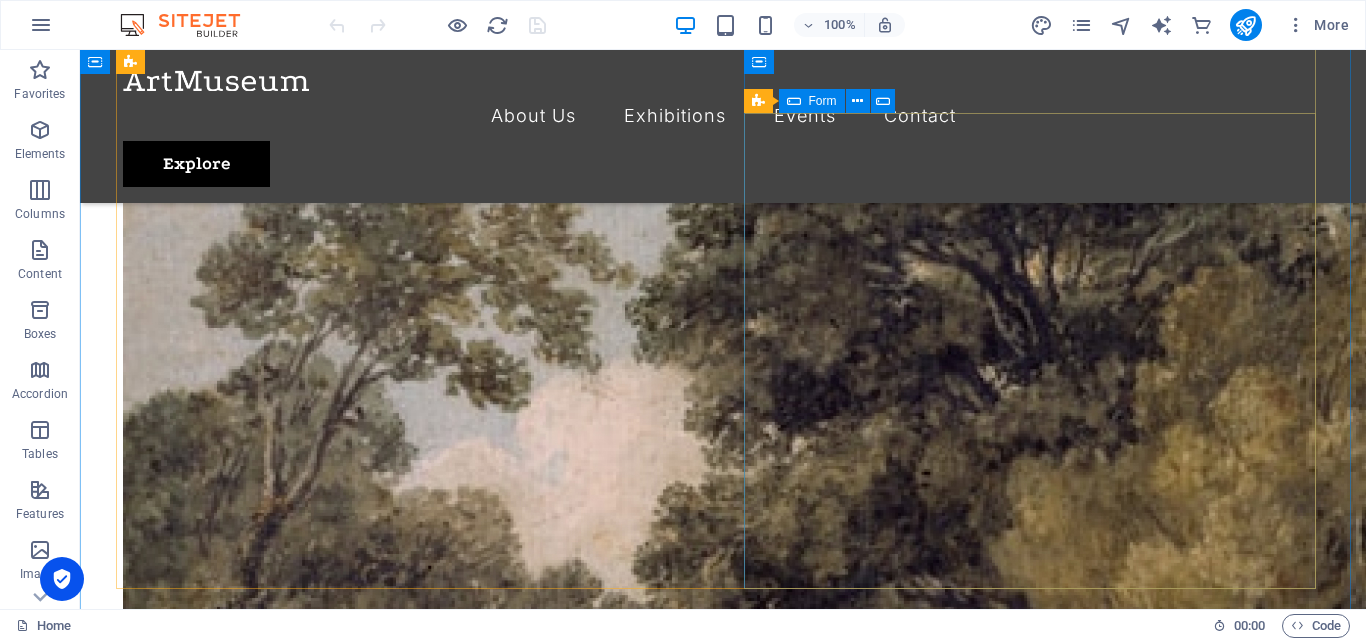 click on "I have read and understand the privacy policy. Unreadable? Regenerate Submit message" at bounding box center [723, 10094] 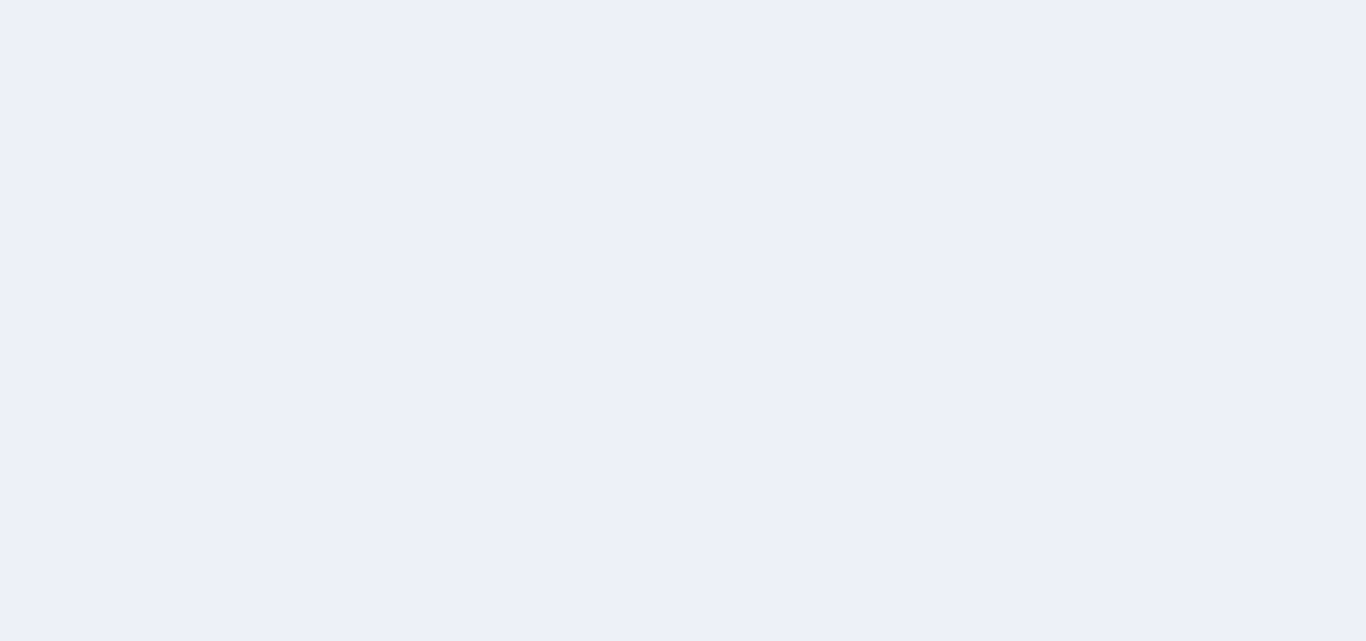 scroll, scrollTop: 0, scrollLeft: 0, axis: both 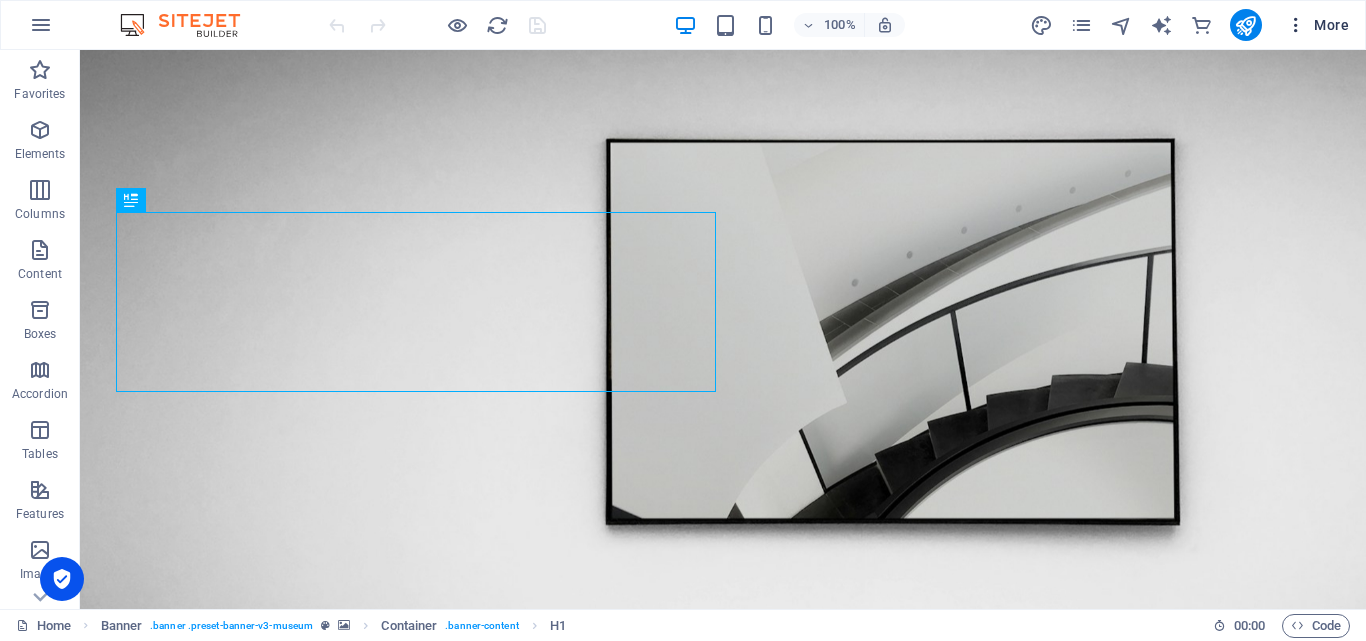 click at bounding box center [1296, 25] 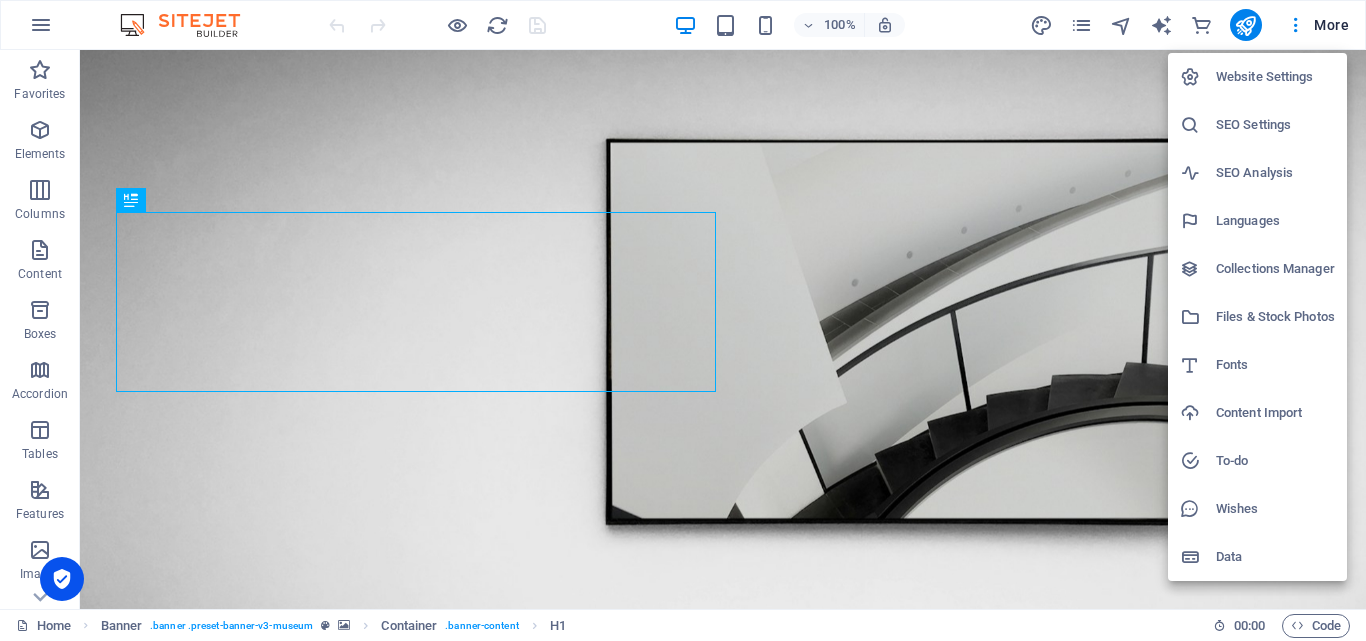 click on "Website Settings" at bounding box center [1275, 77] 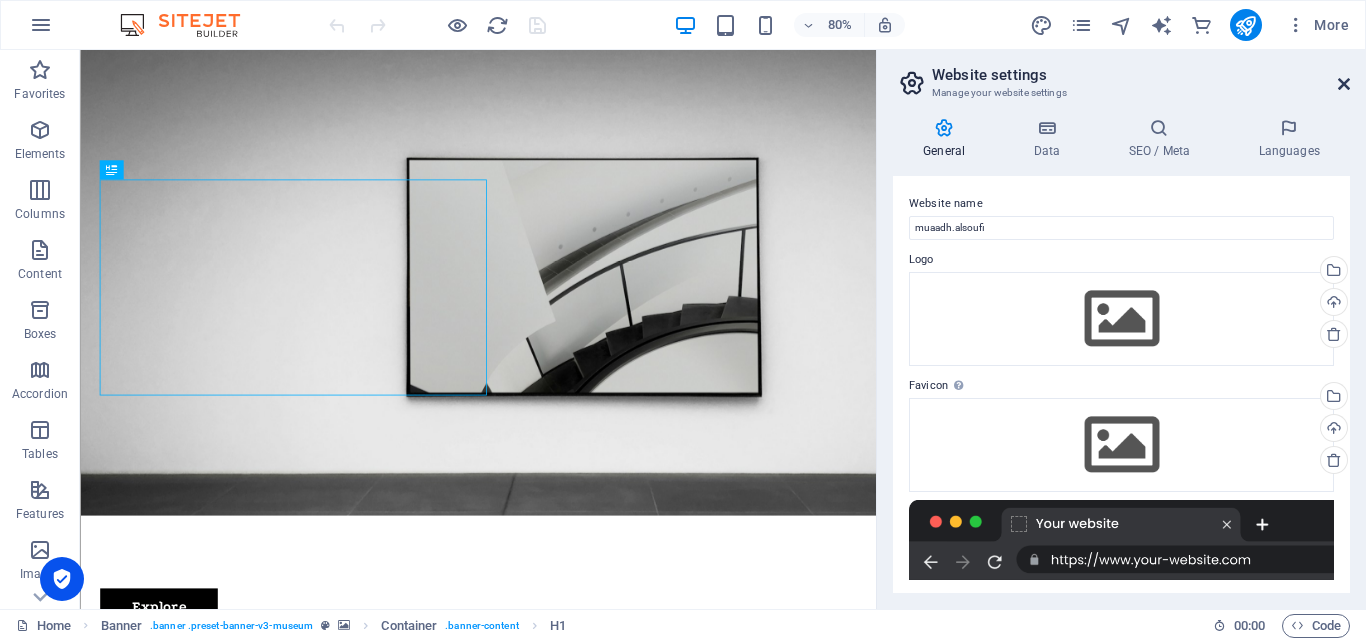 click at bounding box center [1344, 84] 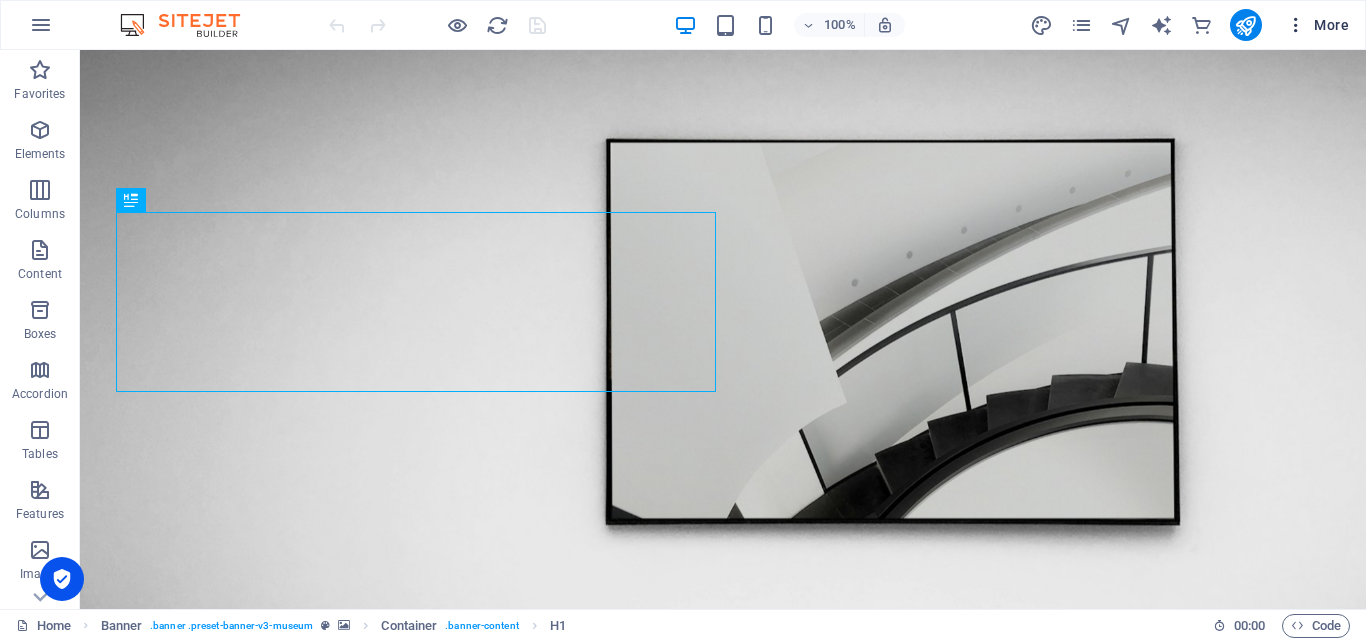 click on "More" at bounding box center (1317, 25) 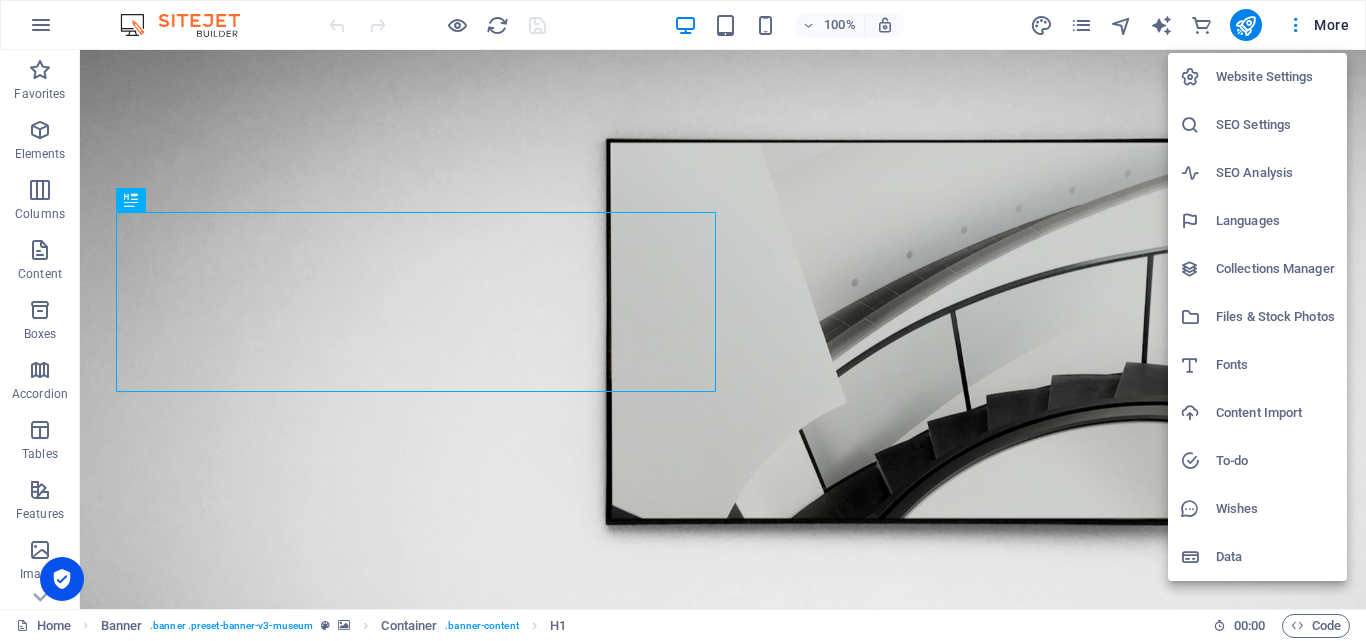 click at bounding box center [683, 320] 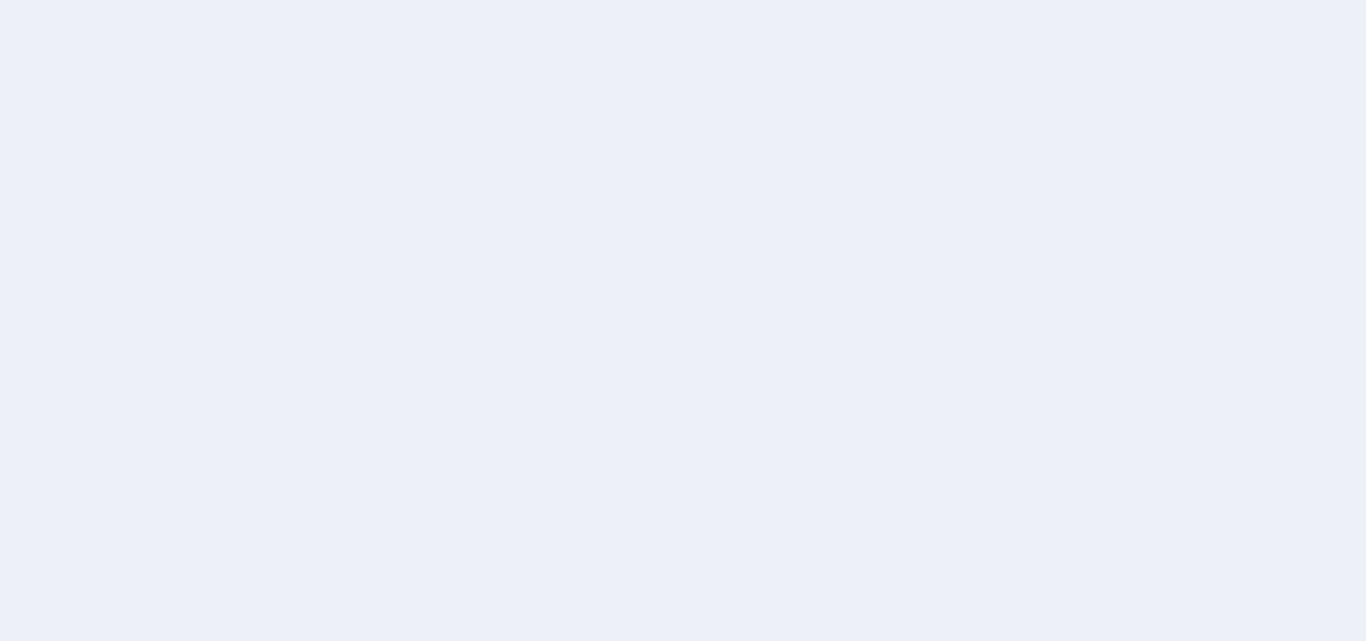 scroll, scrollTop: 0, scrollLeft: 0, axis: both 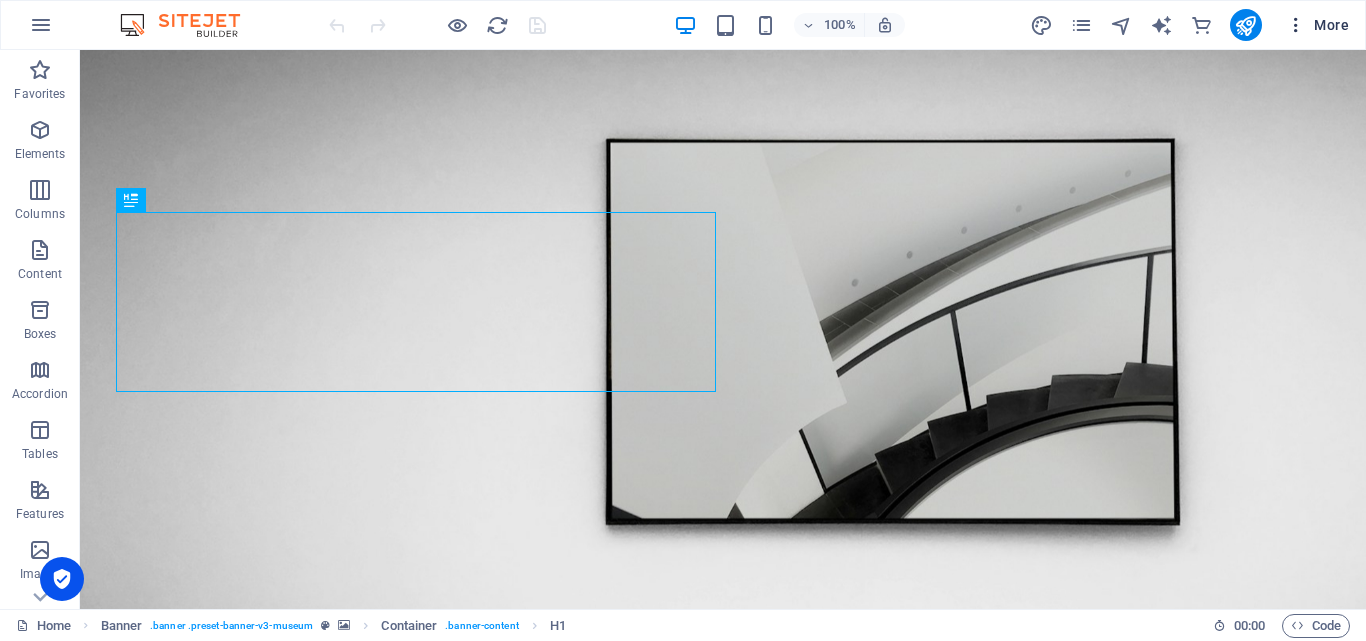 click at bounding box center (1296, 25) 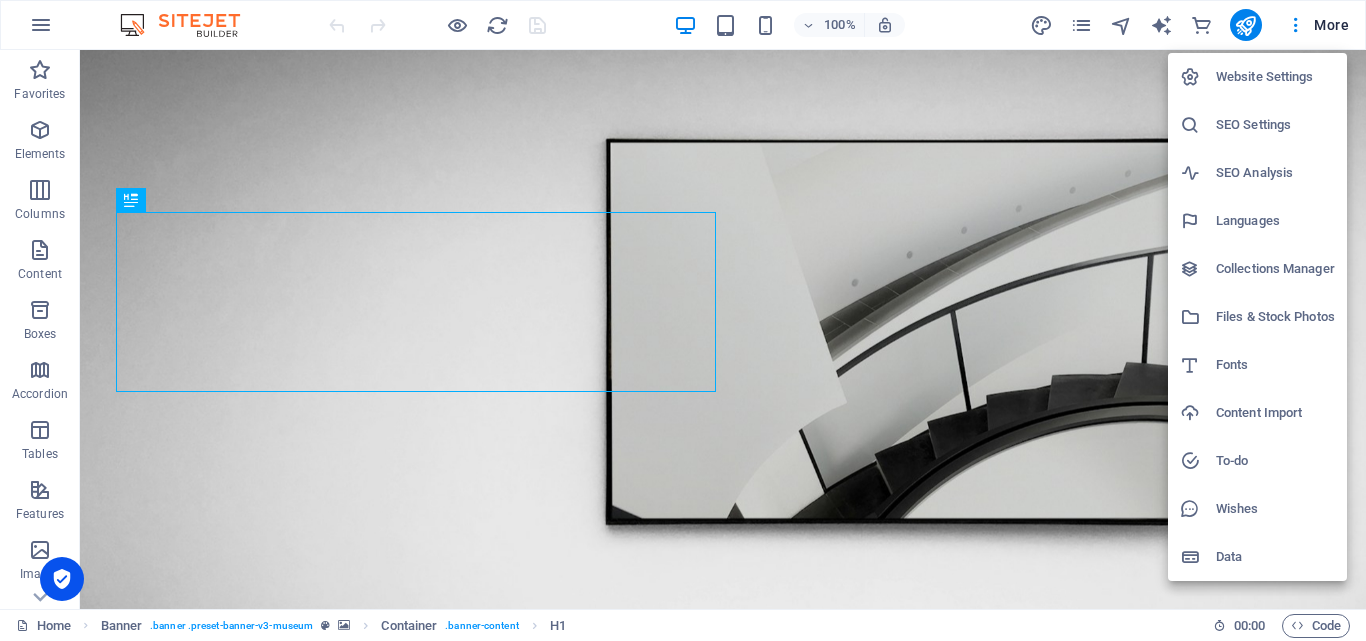 click on "Collections Manager" at bounding box center (1275, 269) 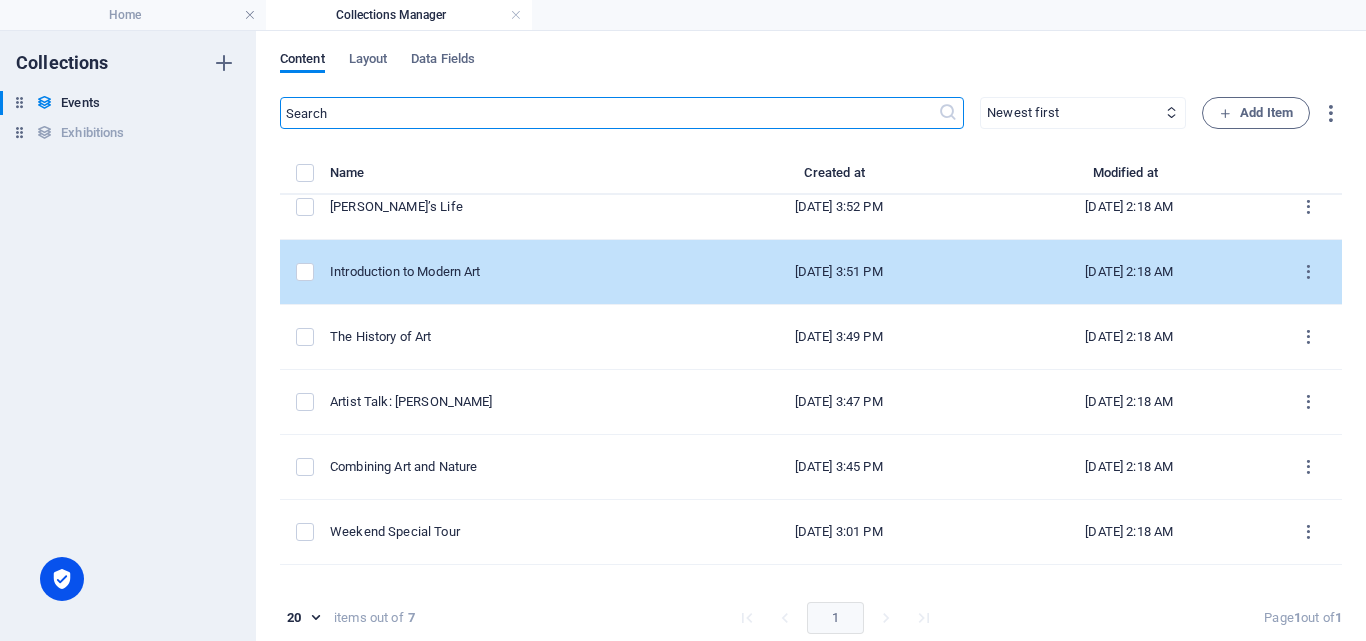 scroll, scrollTop: 21, scrollLeft: 0, axis: vertical 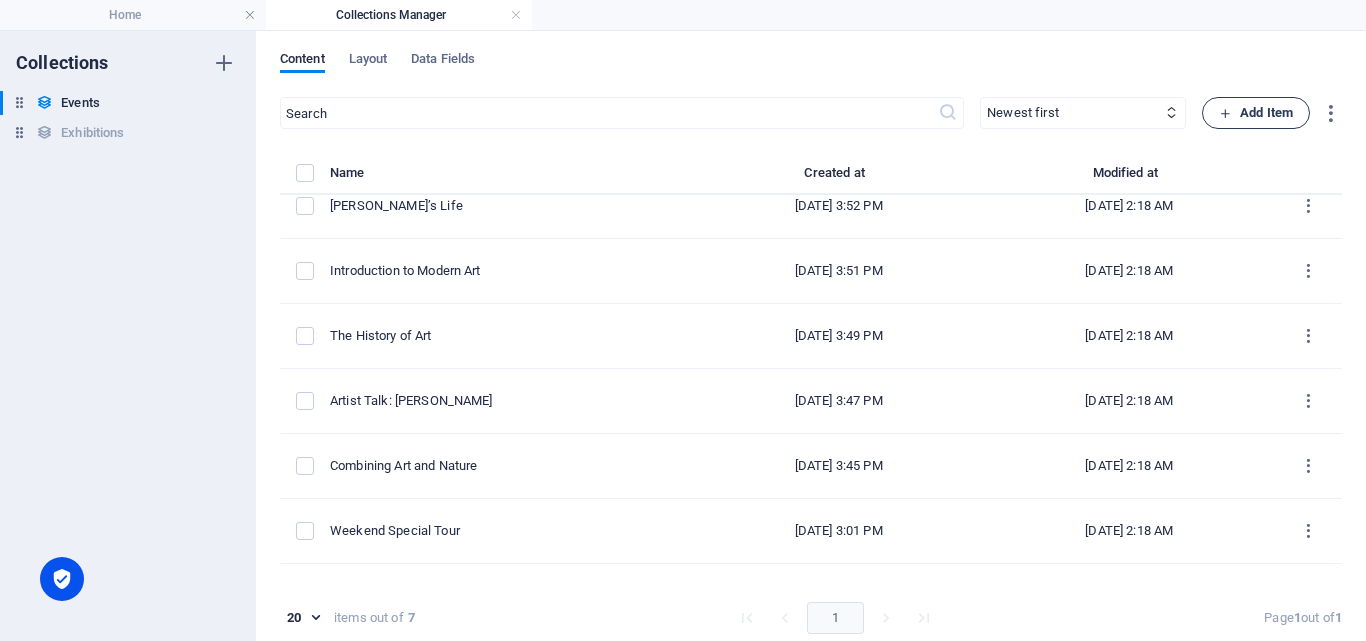 click on "Add Item" at bounding box center [1256, 113] 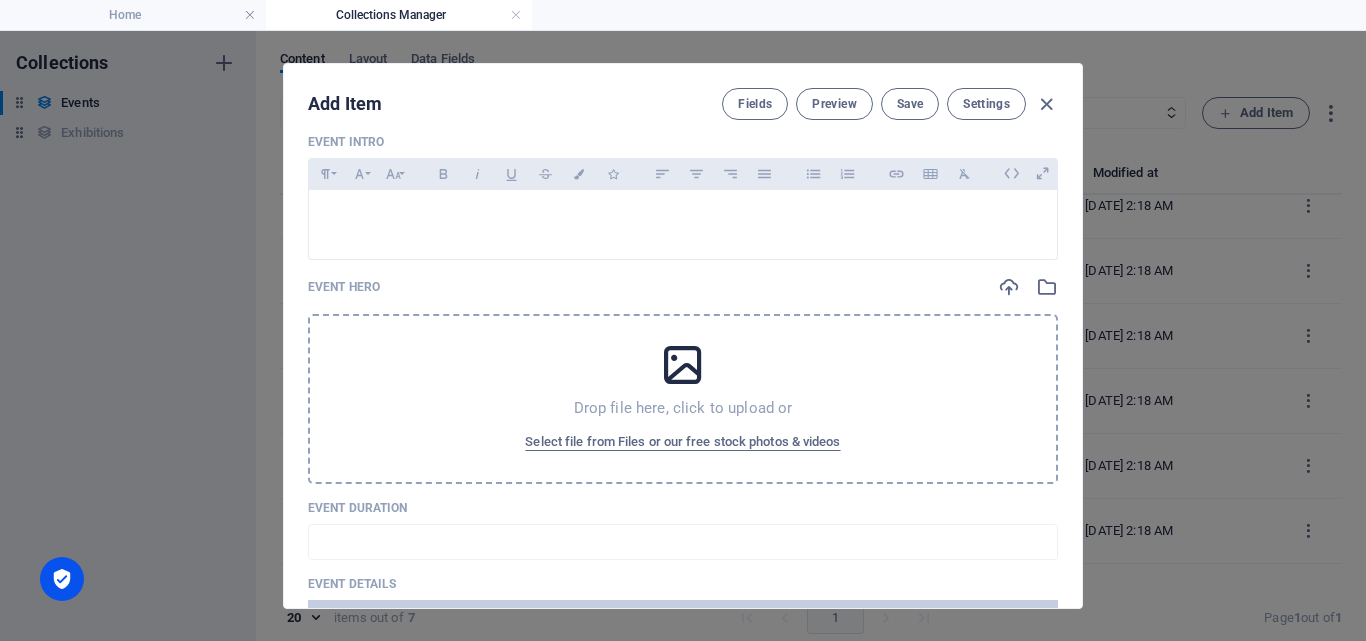 scroll, scrollTop: 471, scrollLeft: 0, axis: vertical 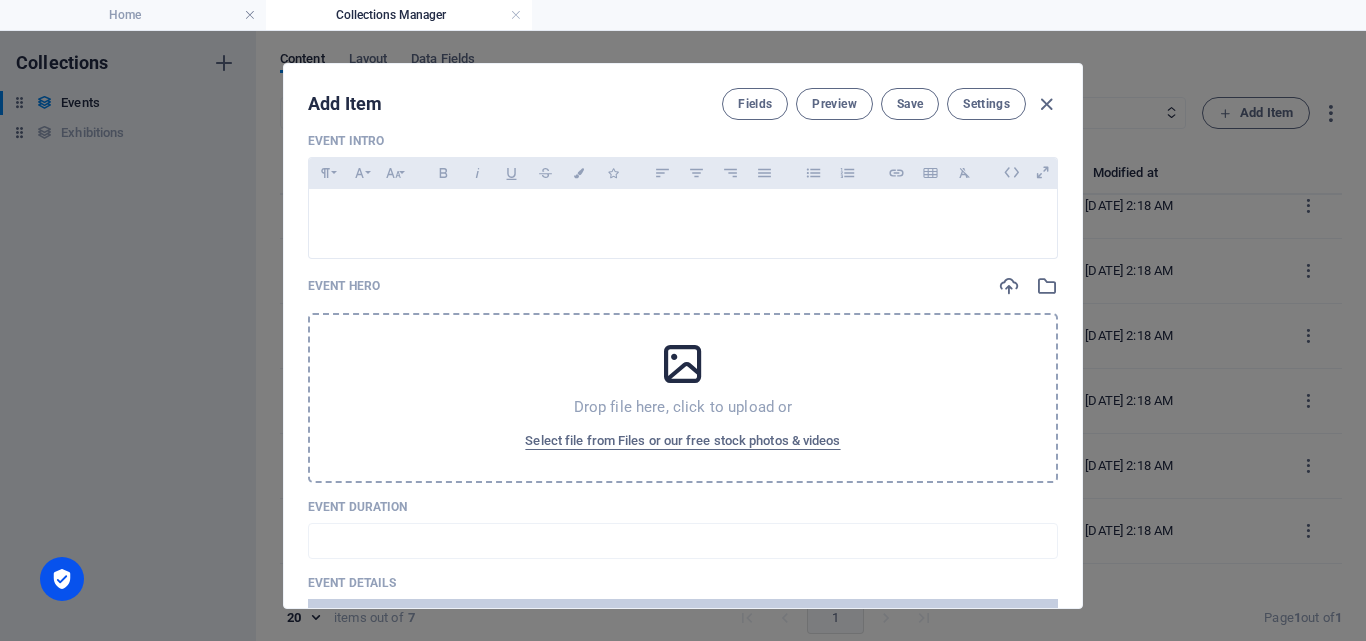 click on "Fields Preview Save Settings" at bounding box center (890, 104) 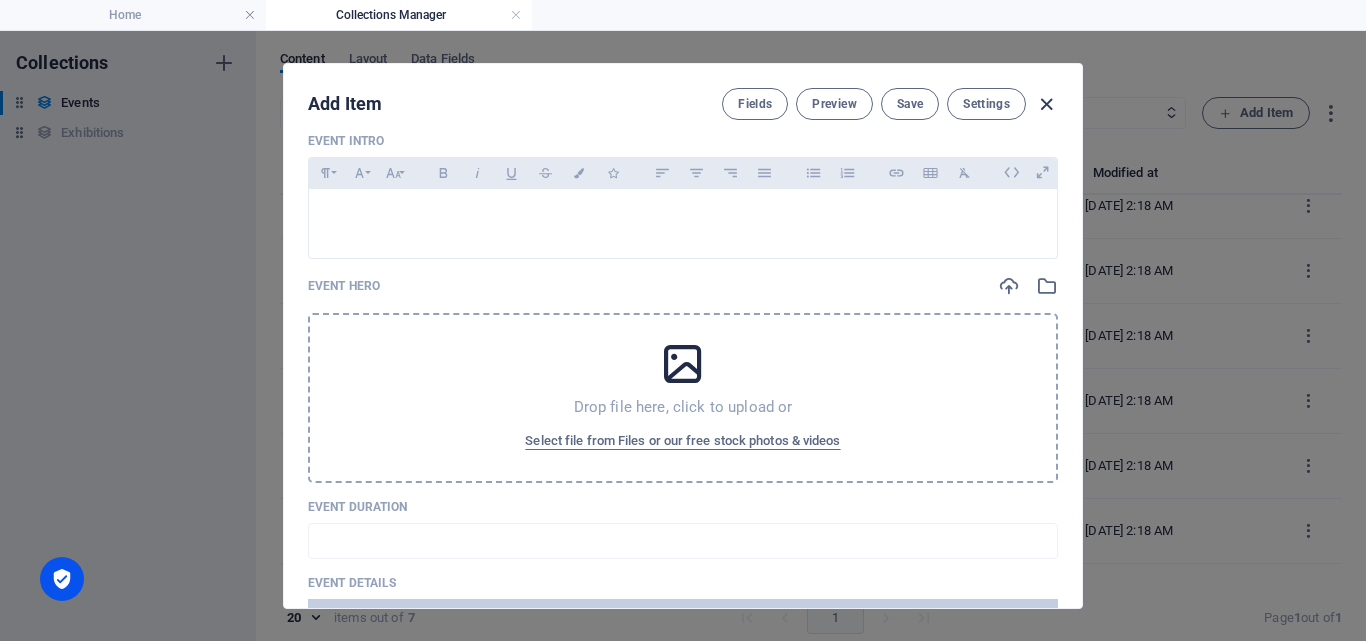 click at bounding box center (1046, 104) 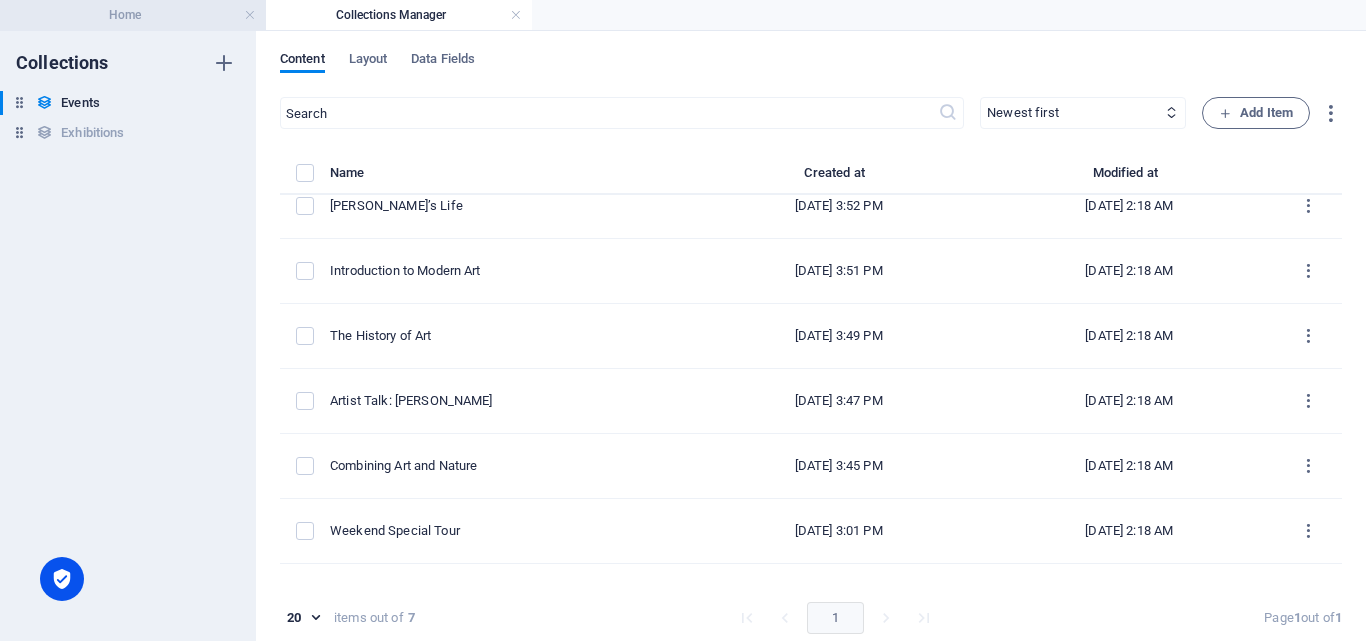 click on "Home" at bounding box center [133, 15] 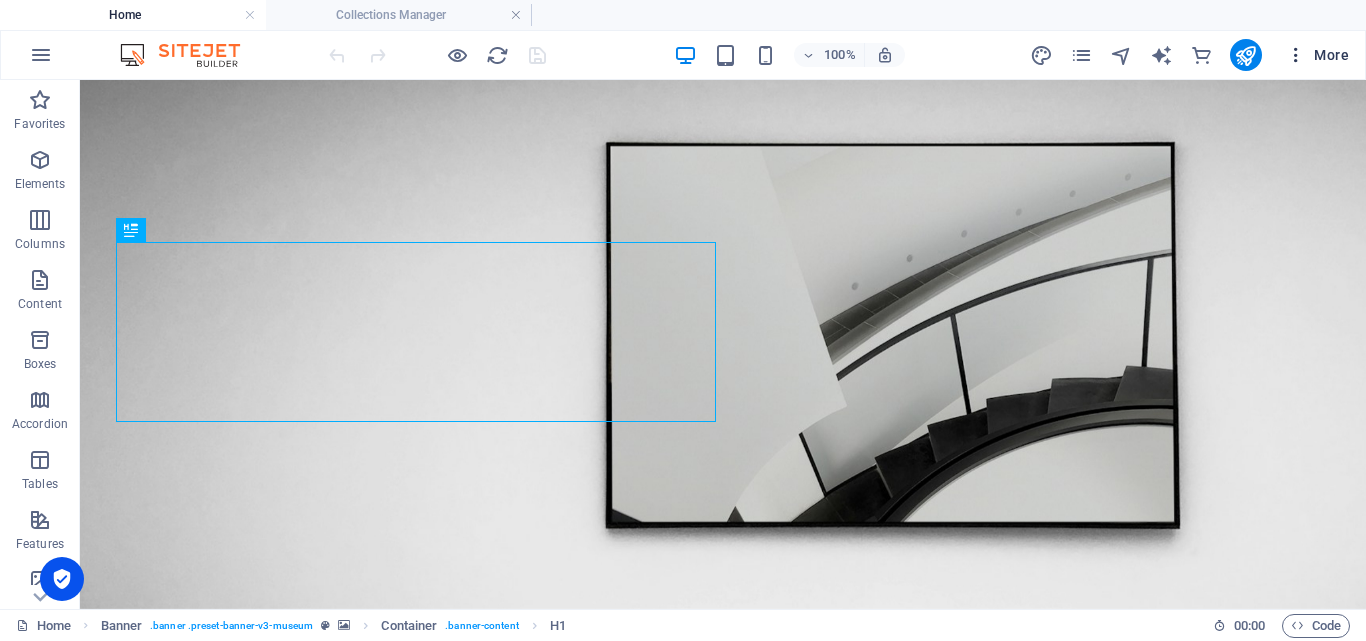click on "More" at bounding box center (1317, 55) 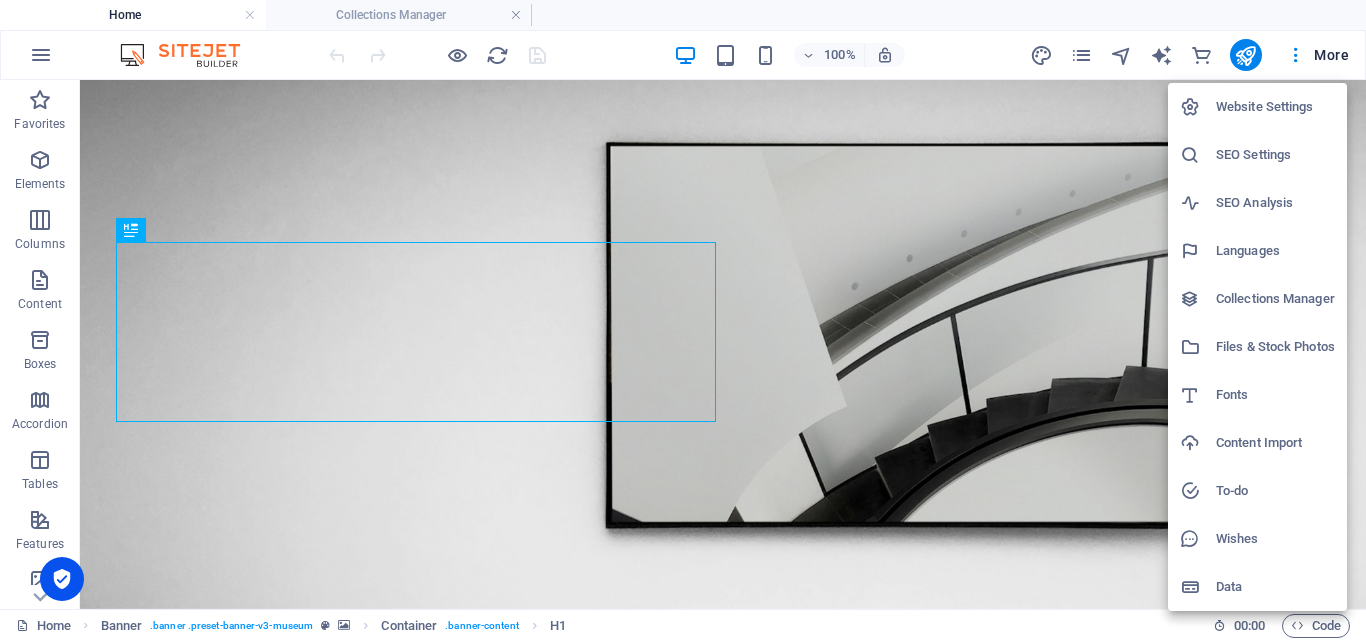 click at bounding box center [683, 320] 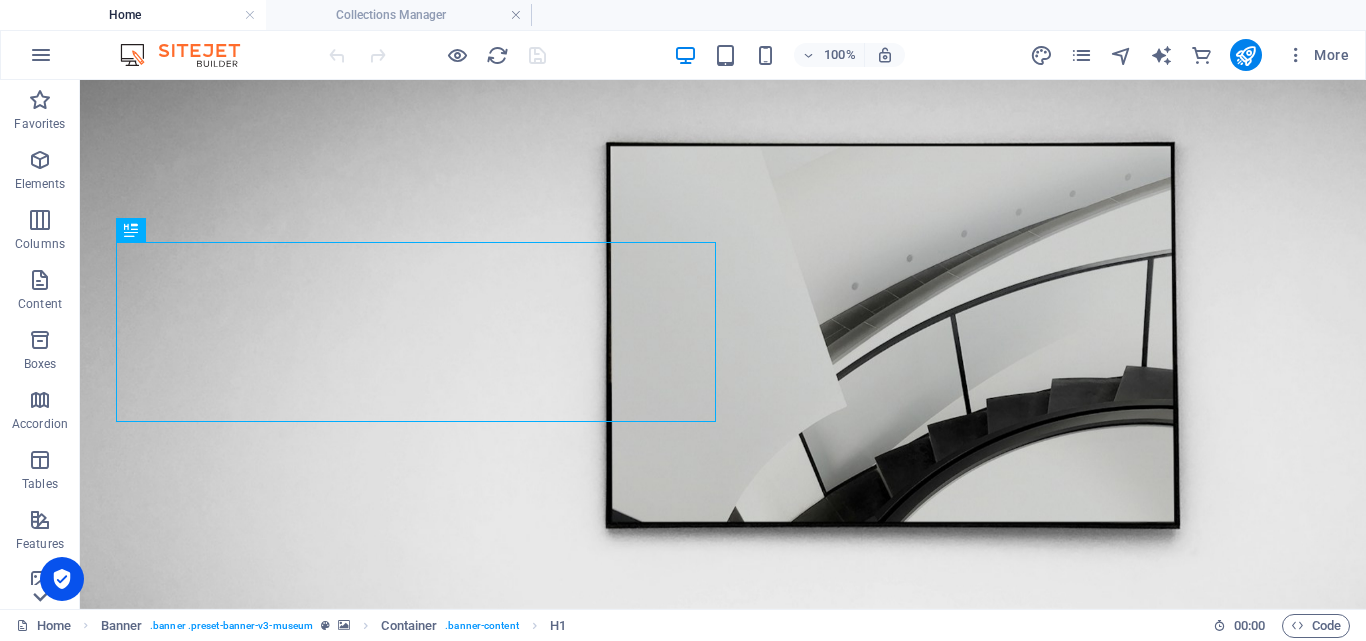 click 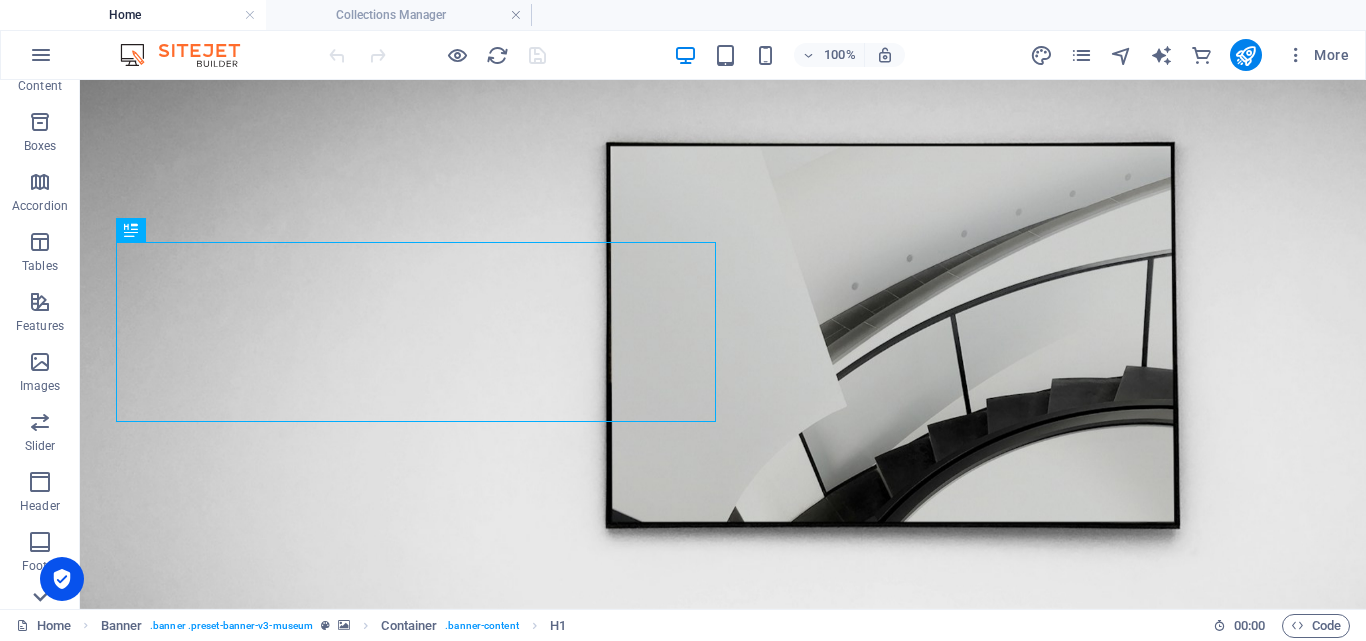 scroll, scrollTop: 431, scrollLeft: 0, axis: vertical 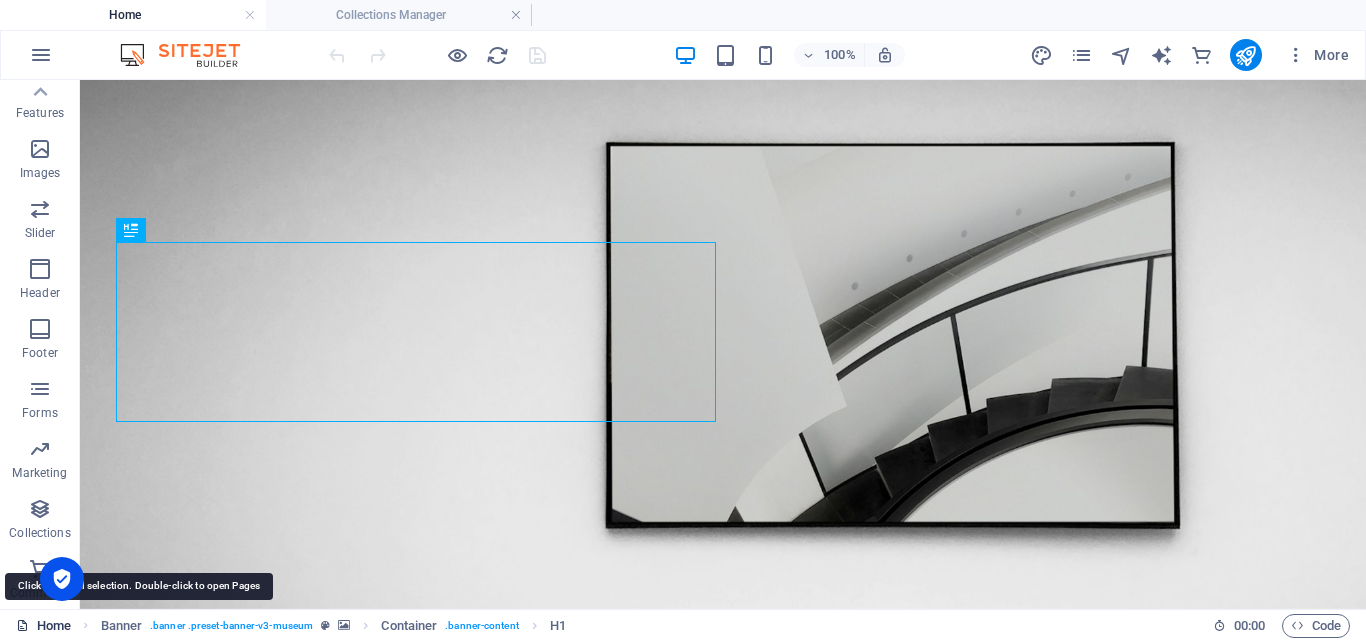 click on "Home" at bounding box center [43, 626] 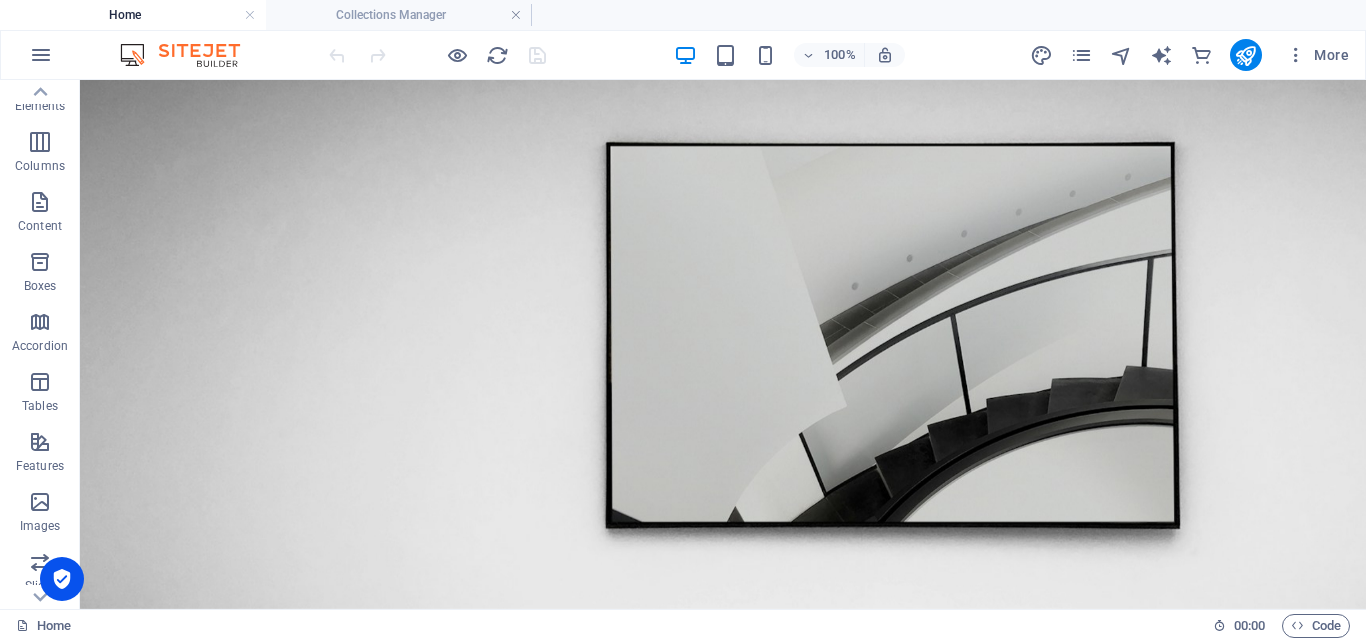 scroll, scrollTop: 77, scrollLeft: 0, axis: vertical 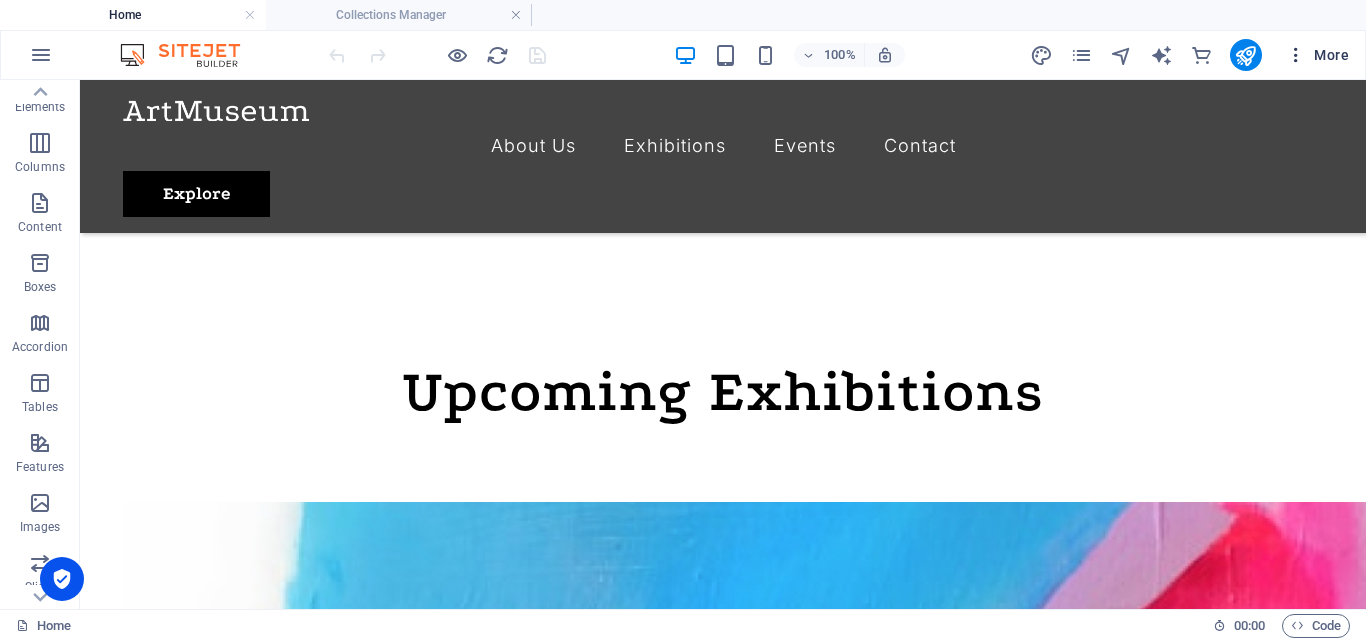 click at bounding box center [1296, 55] 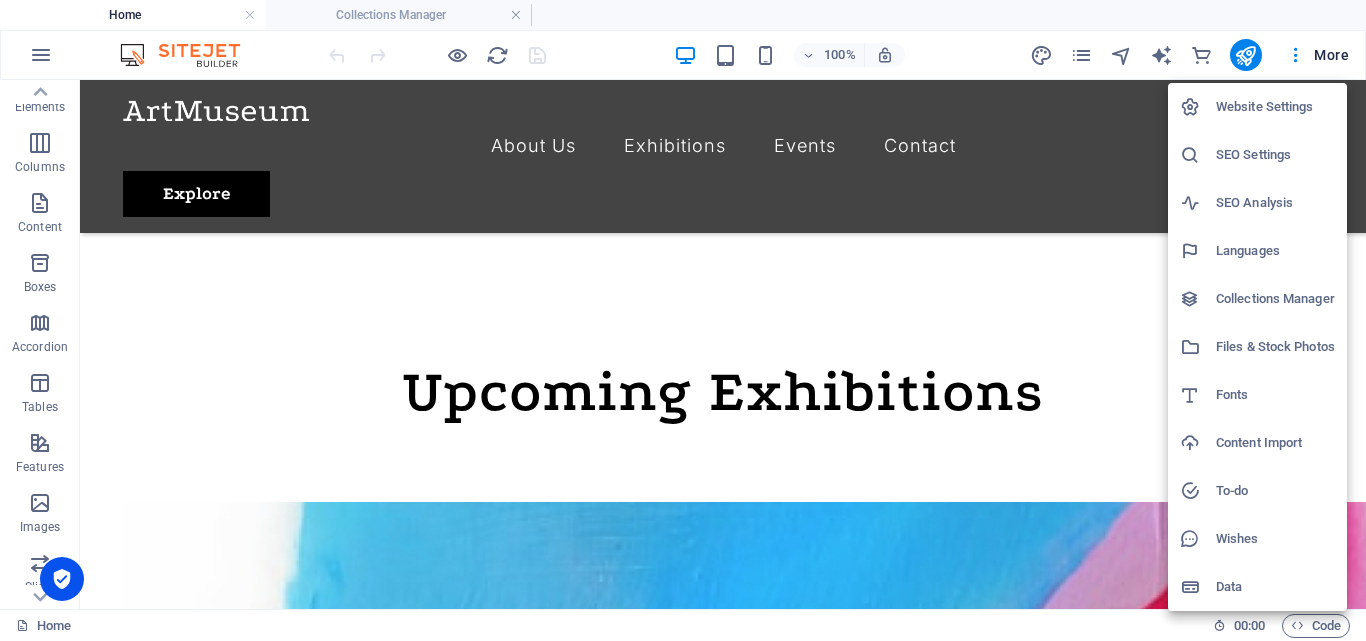 drag, startPoint x: 1273, startPoint y: 412, endPoint x: 552, endPoint y: 187, distance: 755.292 